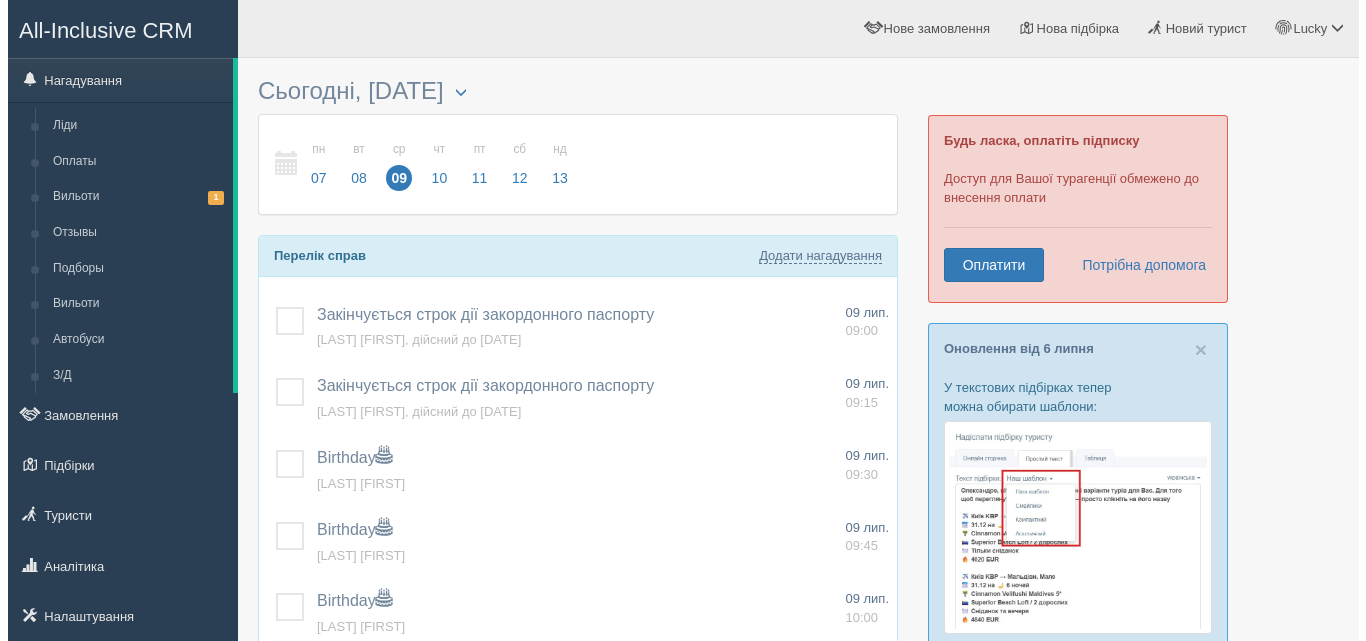 scroll, scrollTop: 0, scrollLeft: 0, axis: both 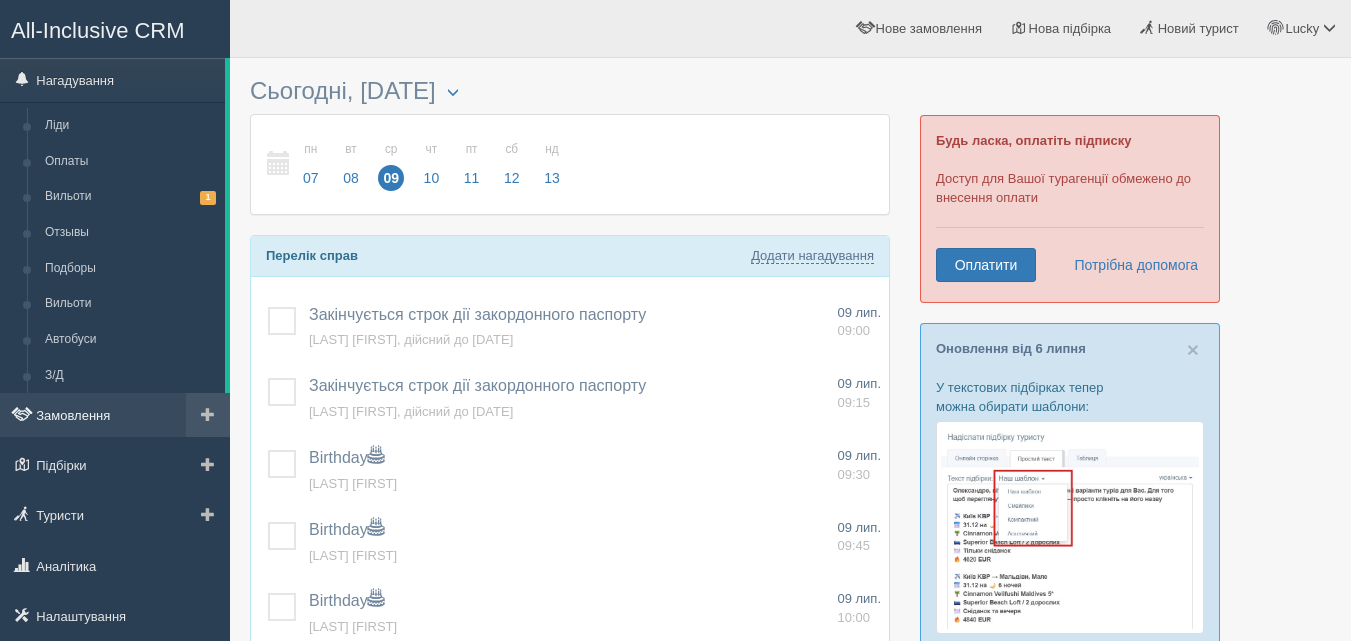 click on "Замовлення" at bounding box center [115, 415] 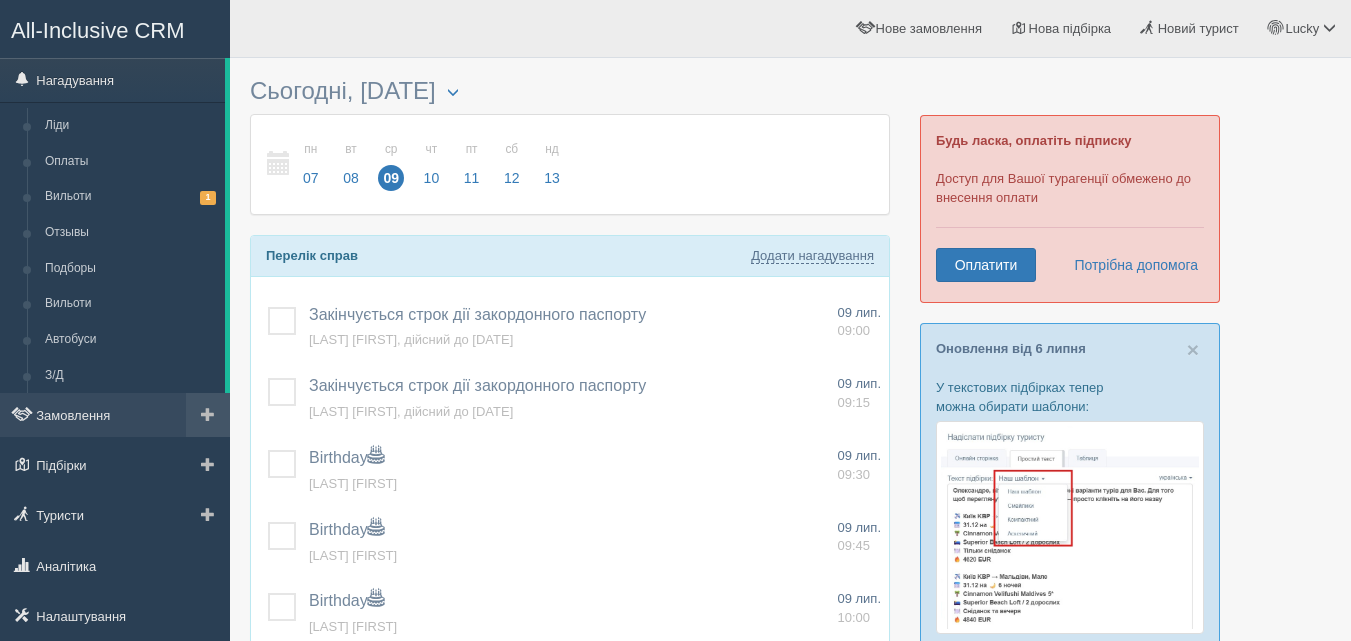 click at bounding box center [208, 415] 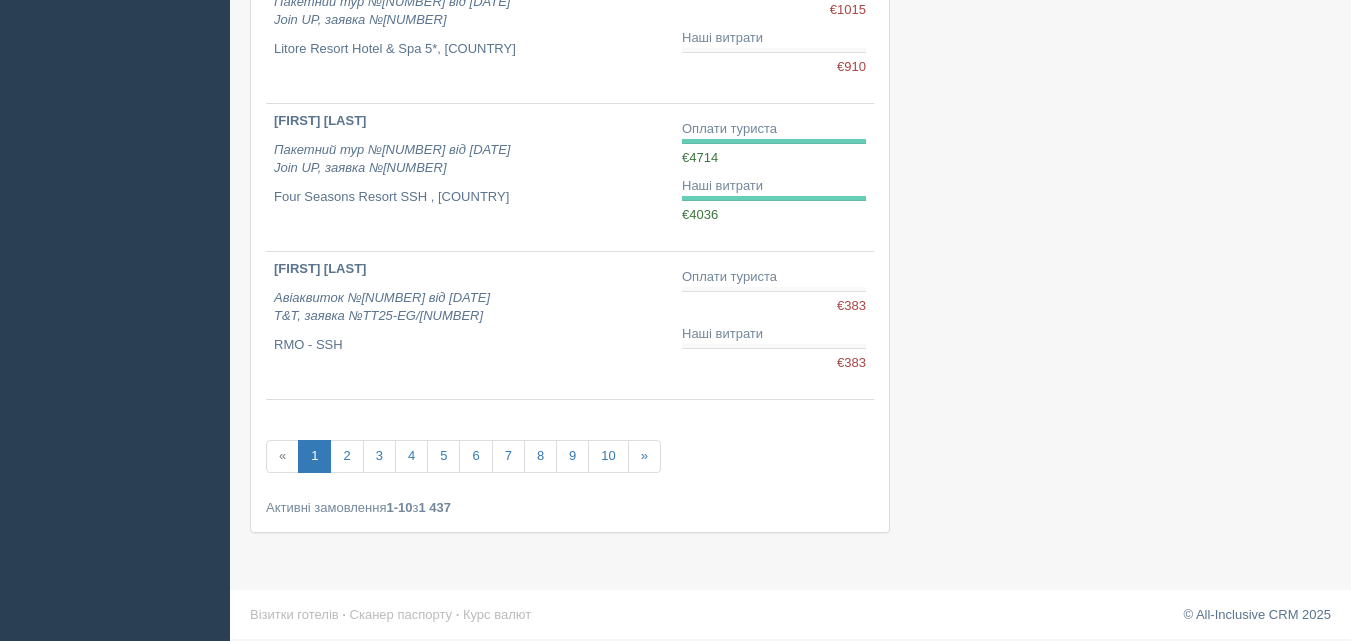 scroll, scrollTop: 1311, scrollLeft: 0, axis: vertical 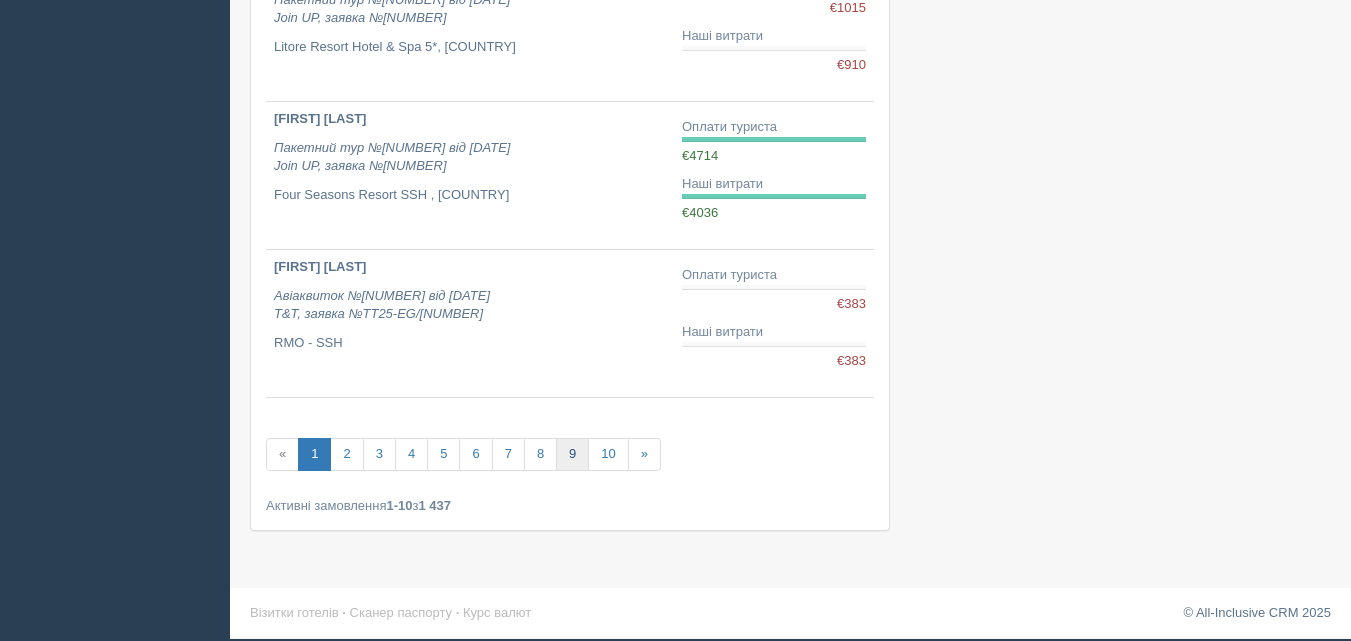 click on "9" at bounding box center [572, 454] 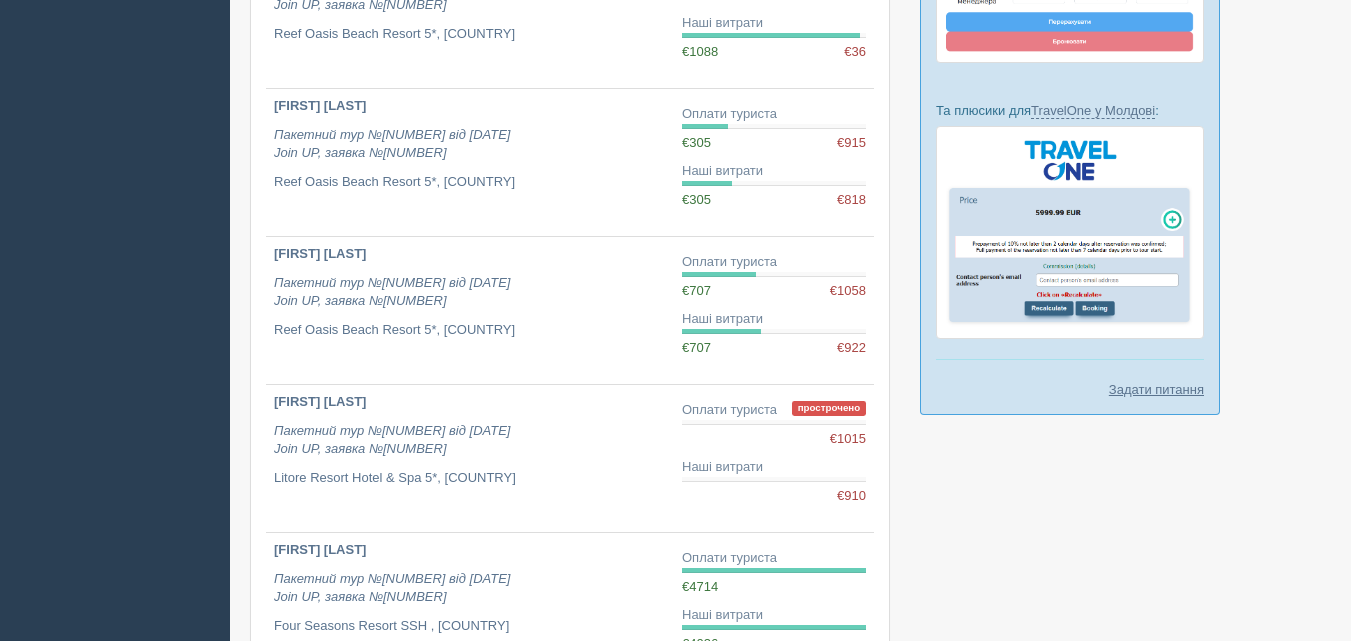 scroll, scrollTop: 911, scrollLeft: 0, axis: vertical 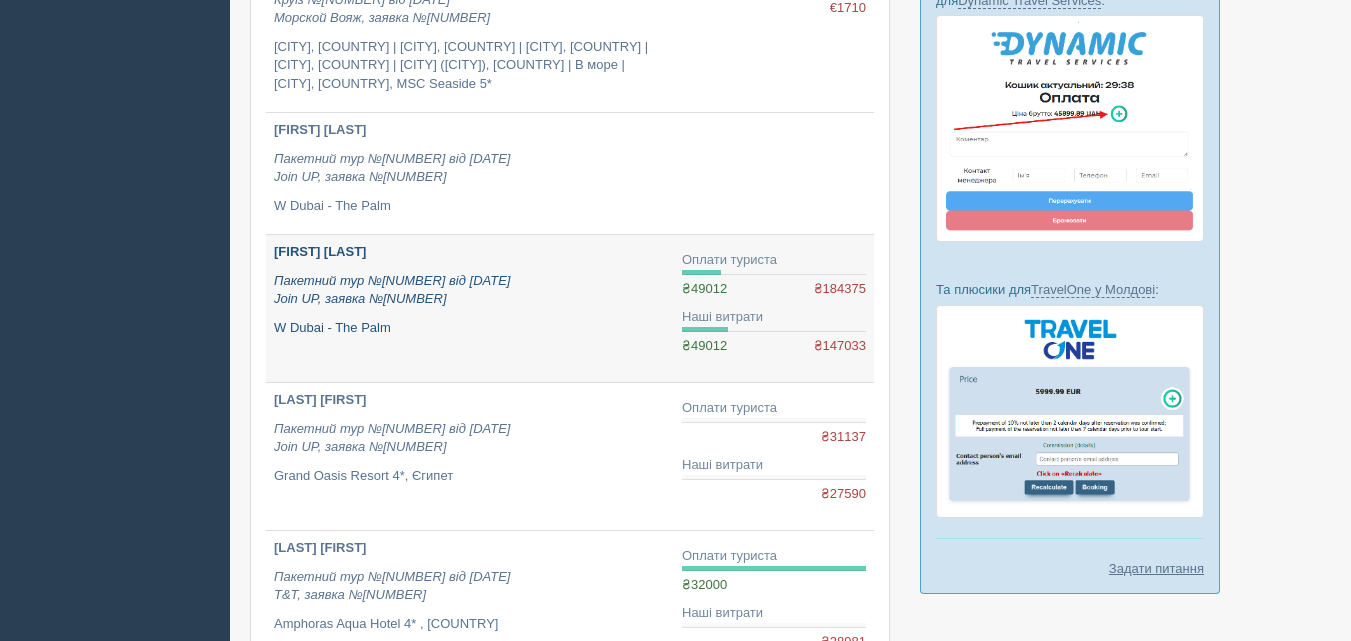 click on "Пакетний тур №1634 від 05.12.2023
Join UP, заявка №3161615" at bounding box center (392, 290) 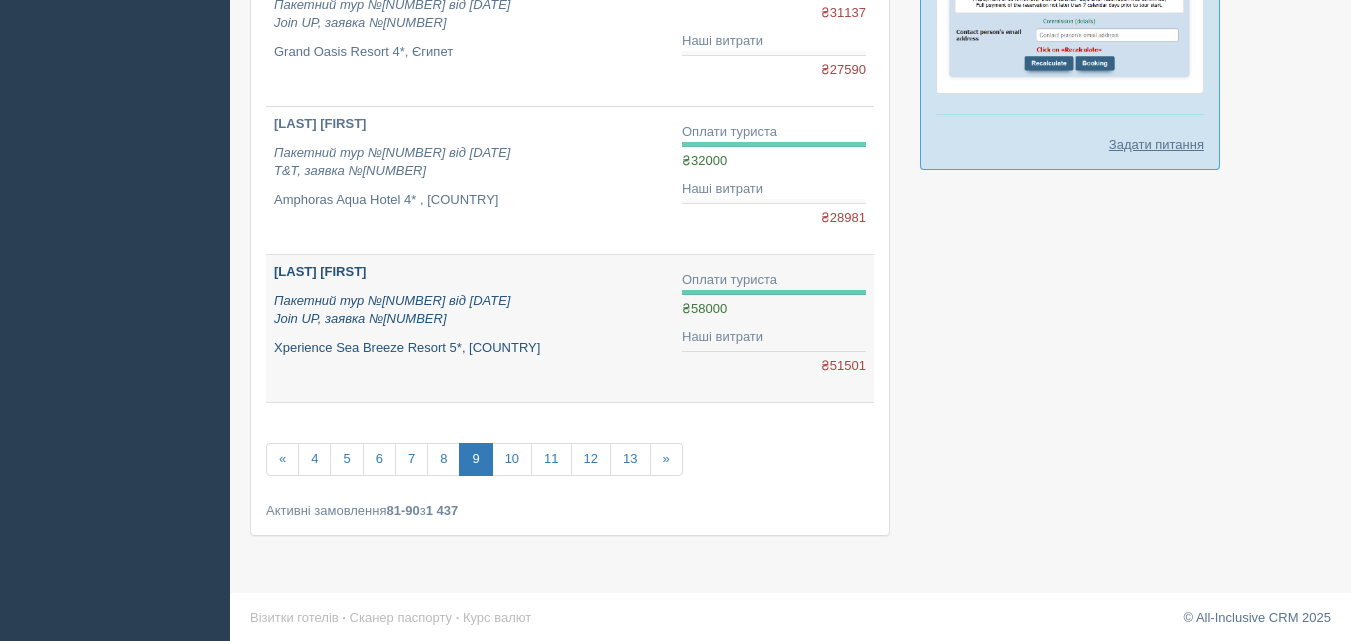 scroll, scrollTop: 1130, scrollLeft: 0, axis: vertical 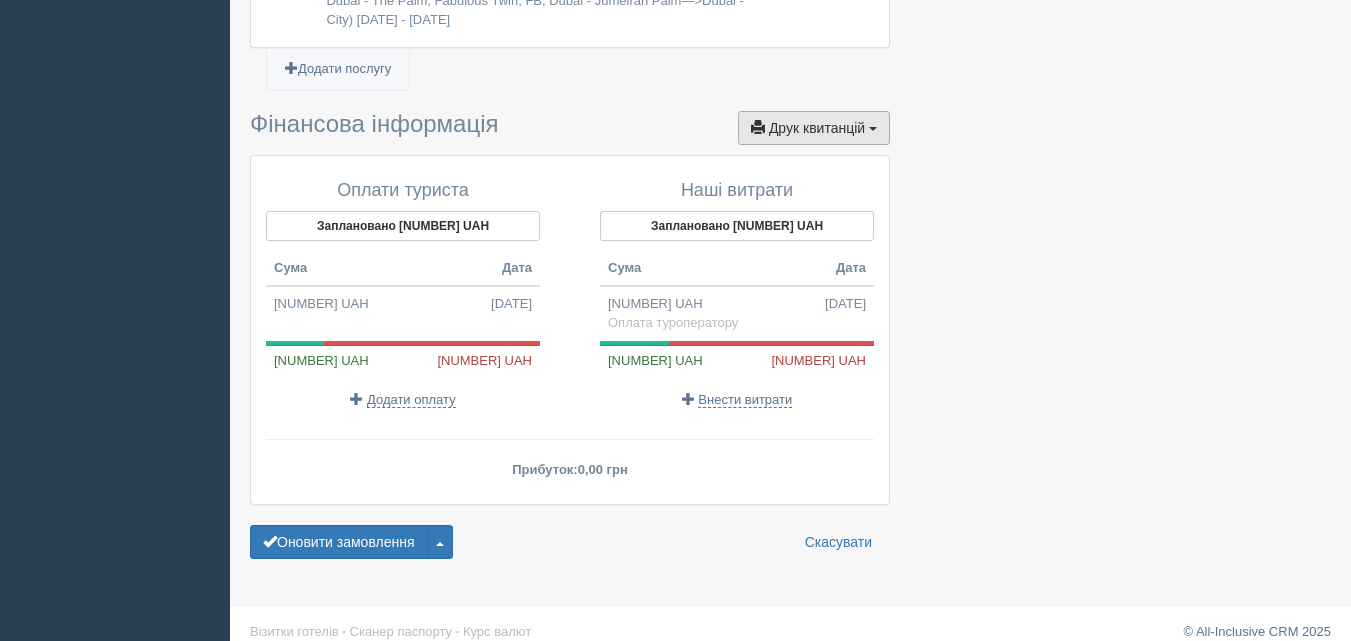 click on "Друк квитанцій" at bounding box center (817, 128) 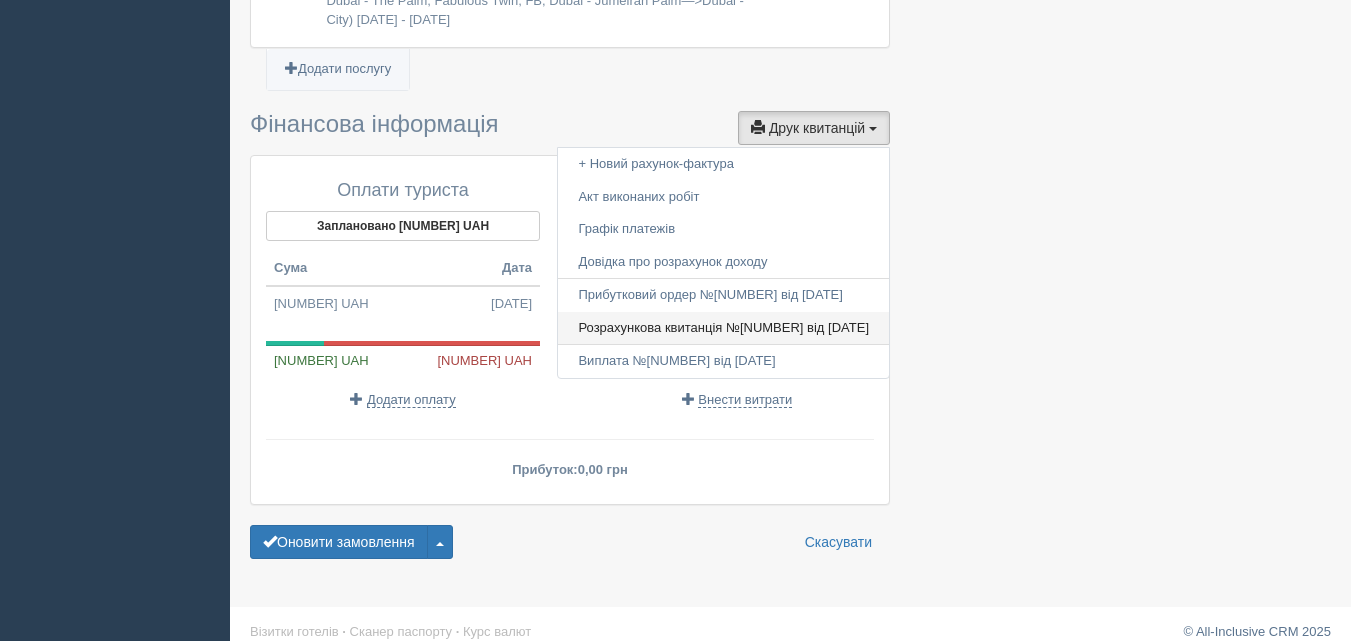 click on "Розрахункова квитанція №1 від 05.12.2023" at bounding box center [723, 328] 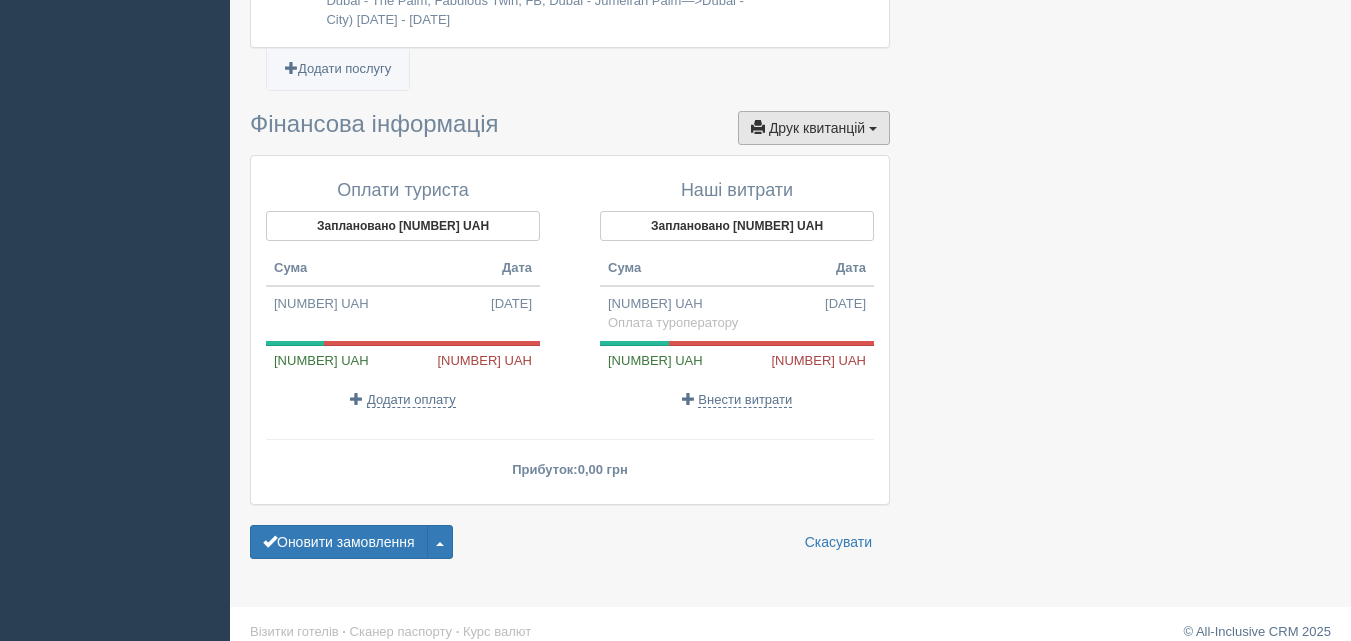 click on "Друк квитанцій" at bounding box center (817, 128) 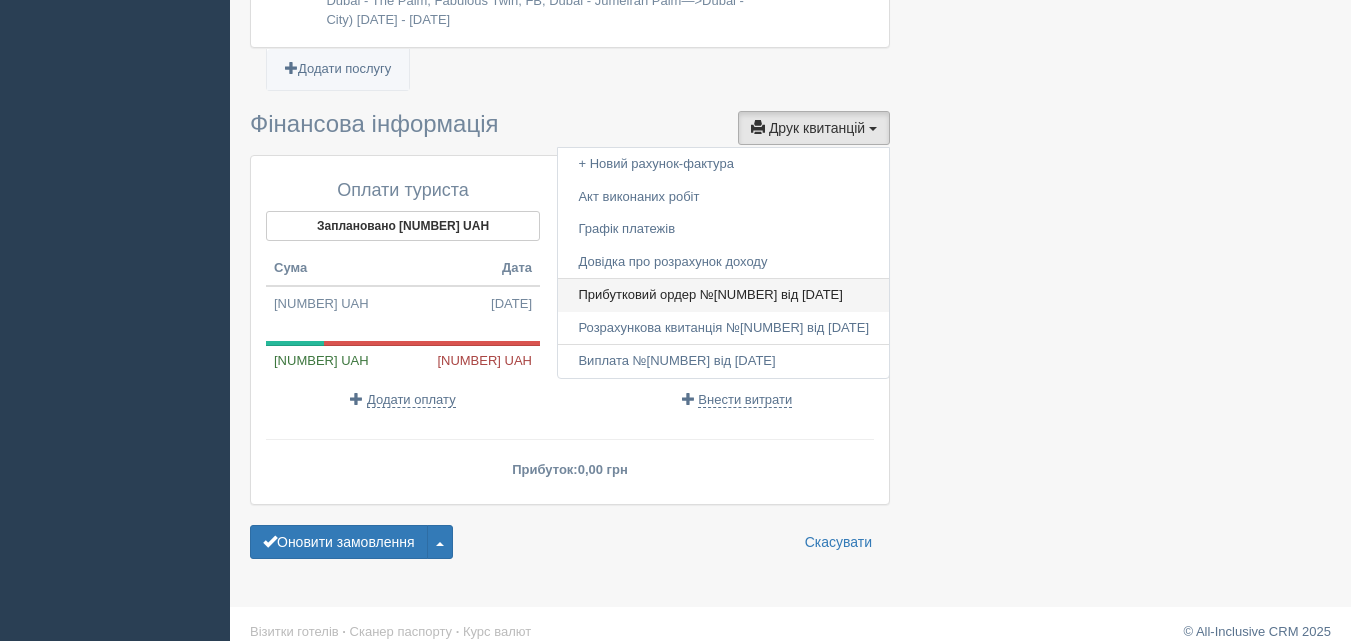 click on "Прибутковий ордер №1 від 05.12.2023" at bounding box center [723, 295] 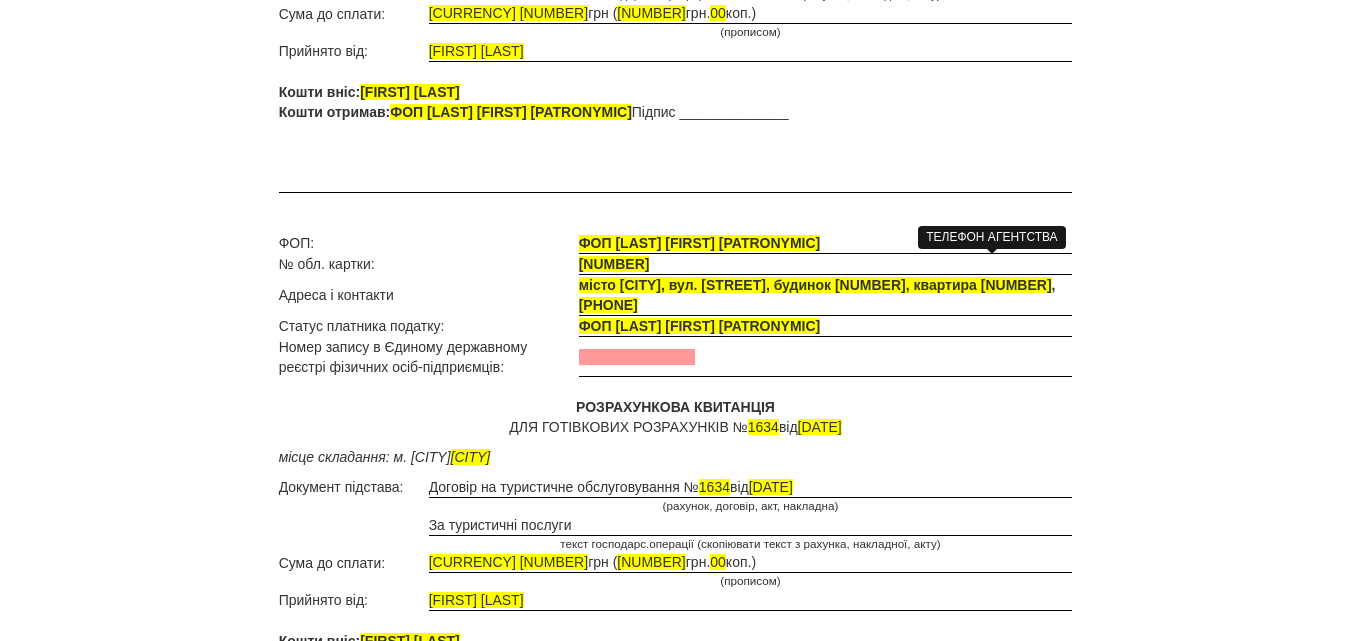 scroll, scrollTop: 0, scrollLeft: 0, axis: both 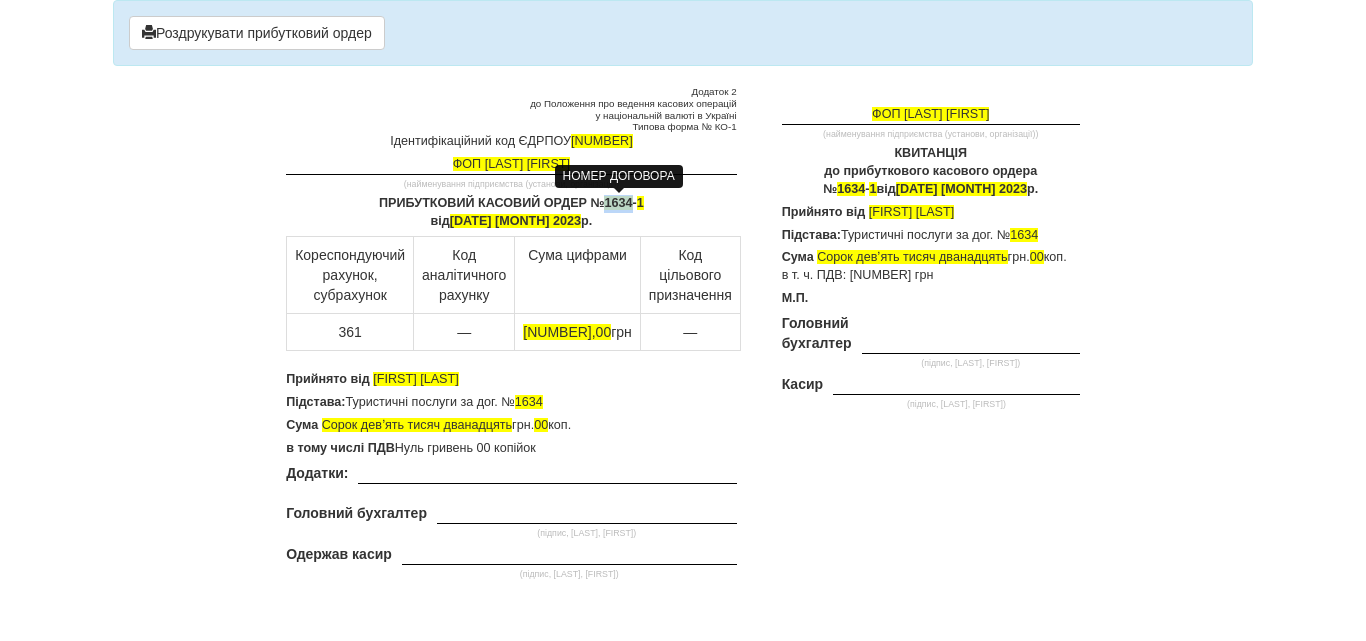 drag, startPoint x: 603, startPoint y: 206, endPoint x: 631, endPoint y: 207, distance: 28.01785 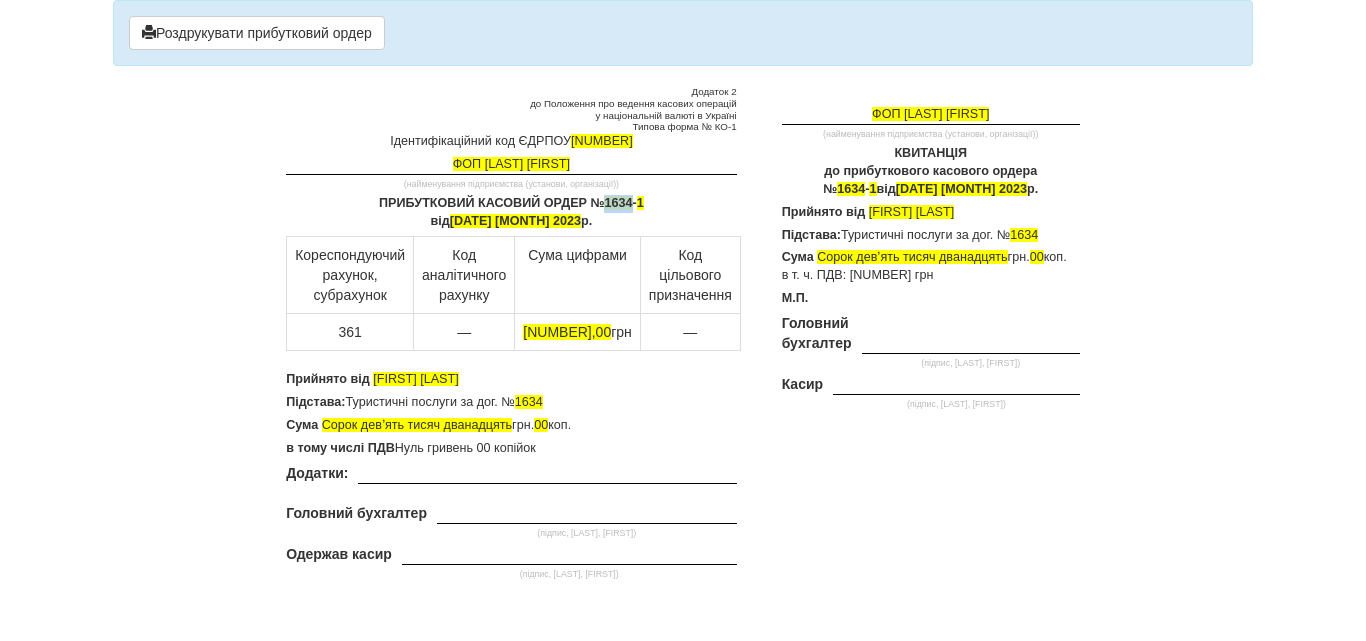 paste 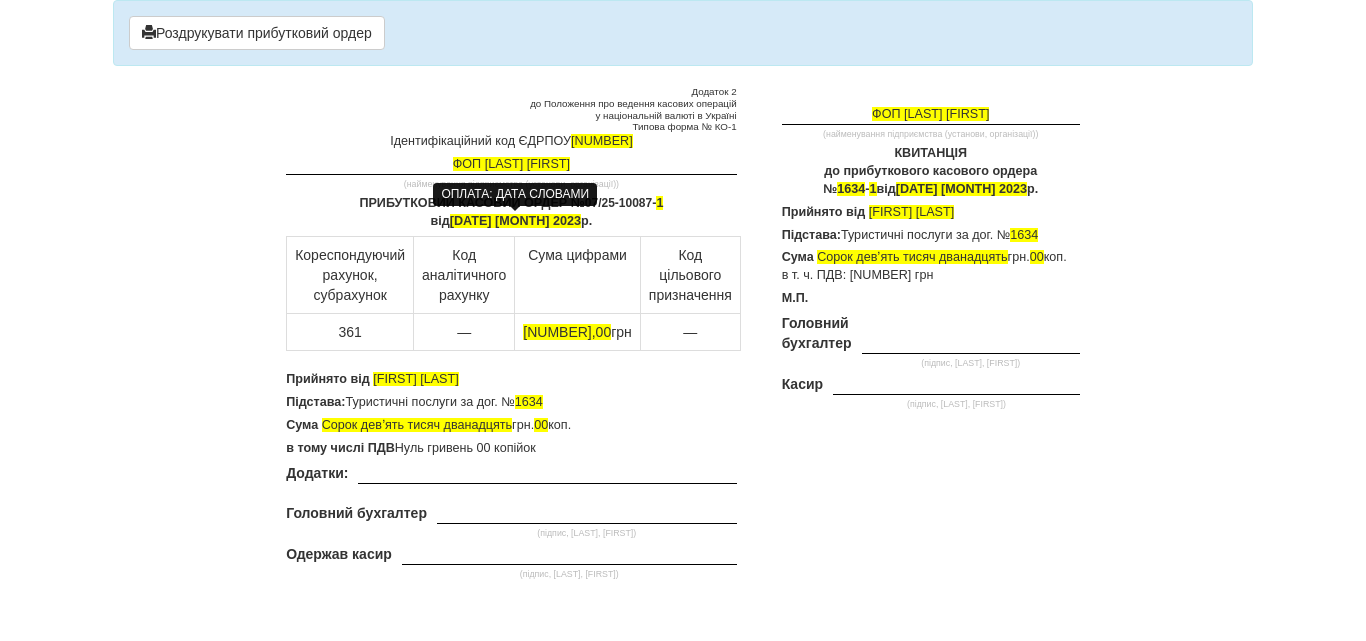 drag, startPoint x: 478, startPoint y: 221, endPoint x: 496, endPoint y: 282, distance: 63.600315 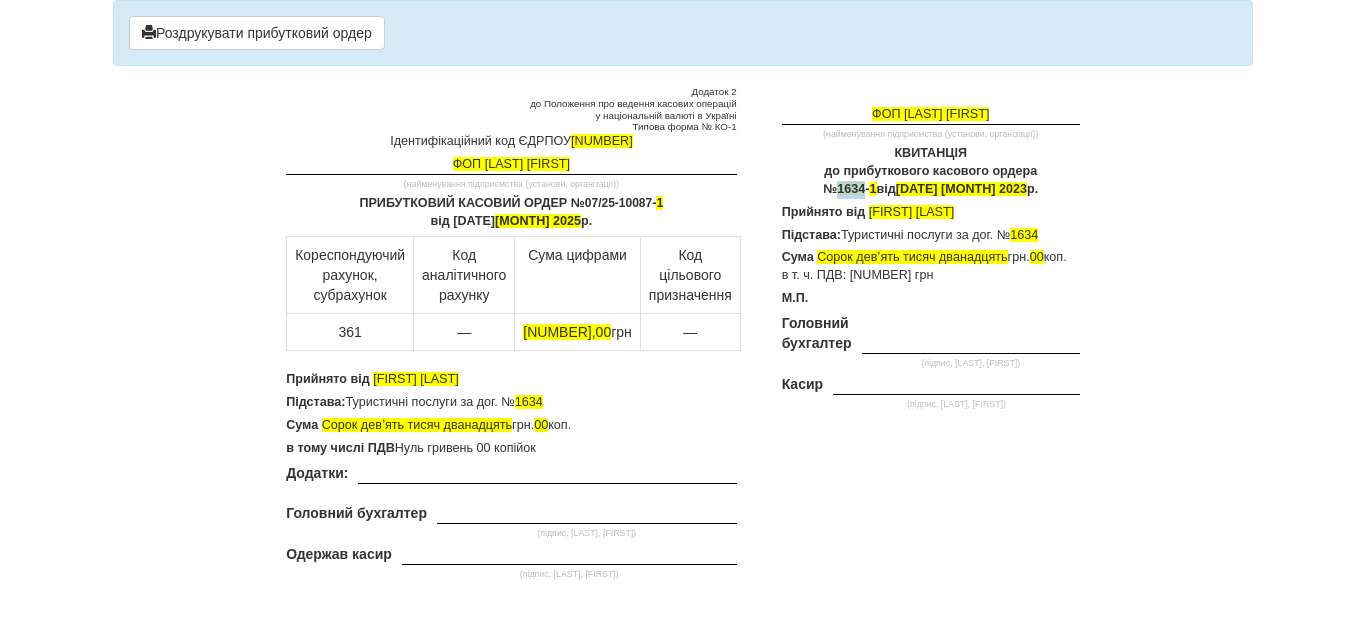 drag, startPoint x: 857, startPoint y: 188, endPoint x: 883, endPoint y: 191, distance: 26.172504 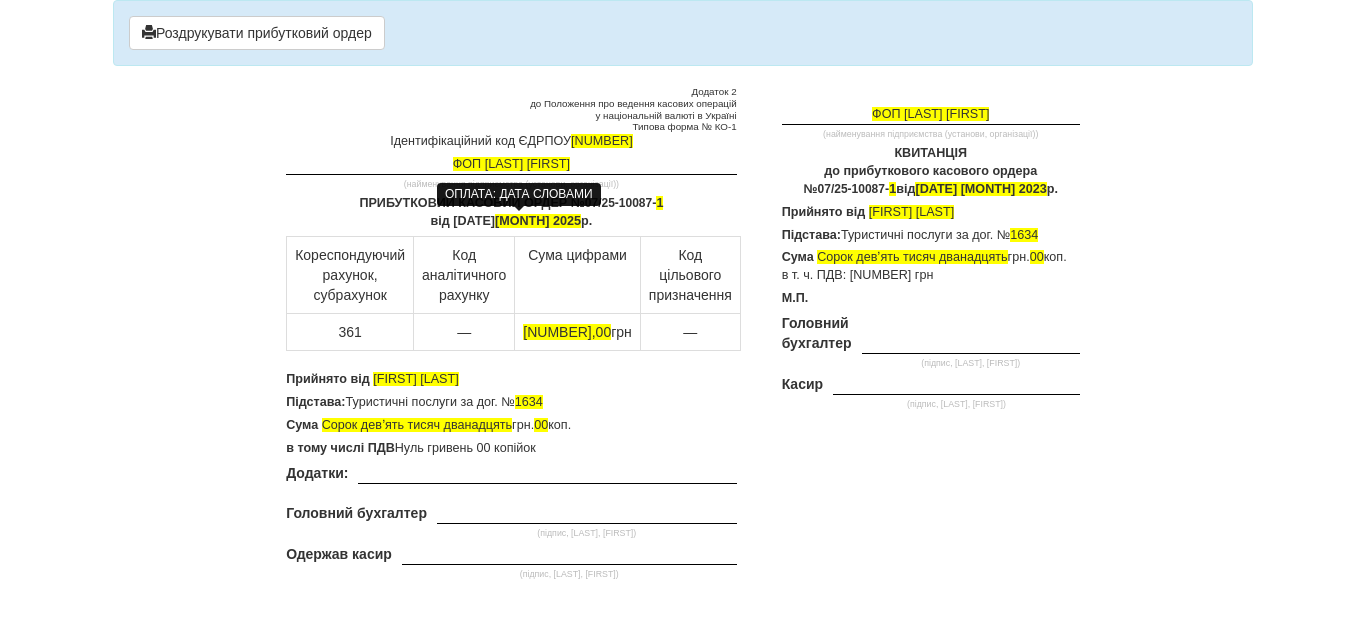 drag, startPoint x: 474, startPoint y: 217, endPoint x: 553, endPoint y: 215, distance: 79.025314 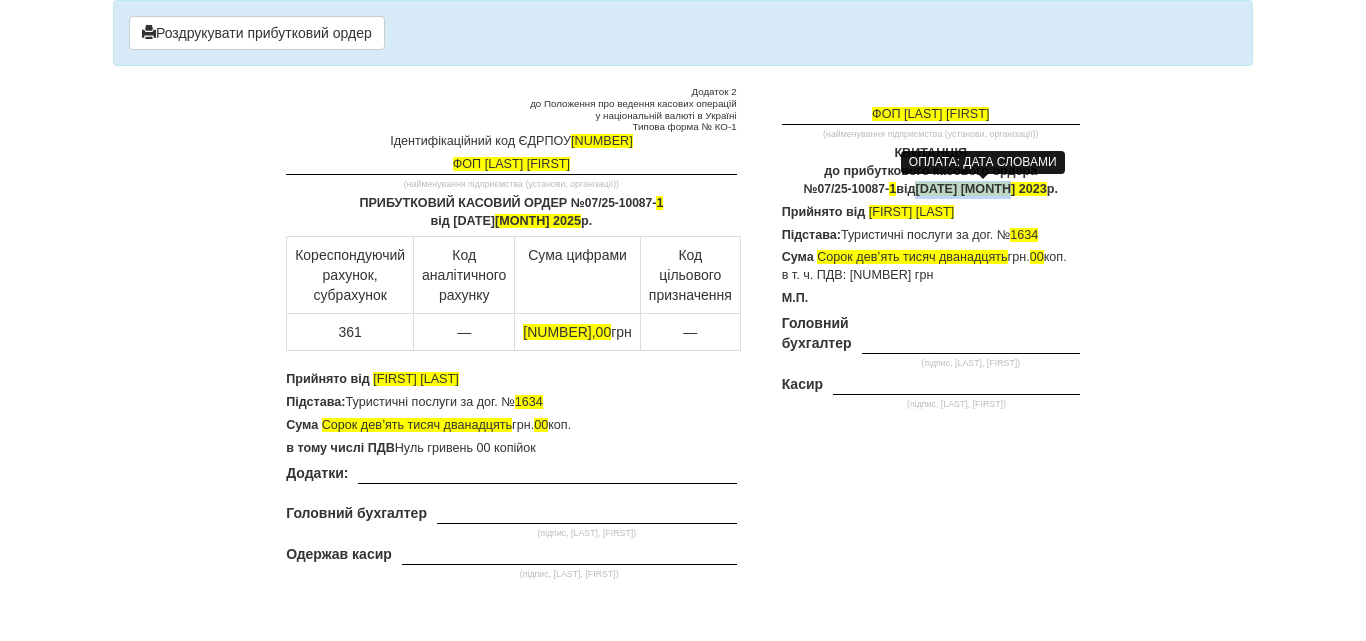 drag, startPoint x: 939, startPoint y: 188, endPoint x: 1024, endPoint y: 195, distance: 85.28775 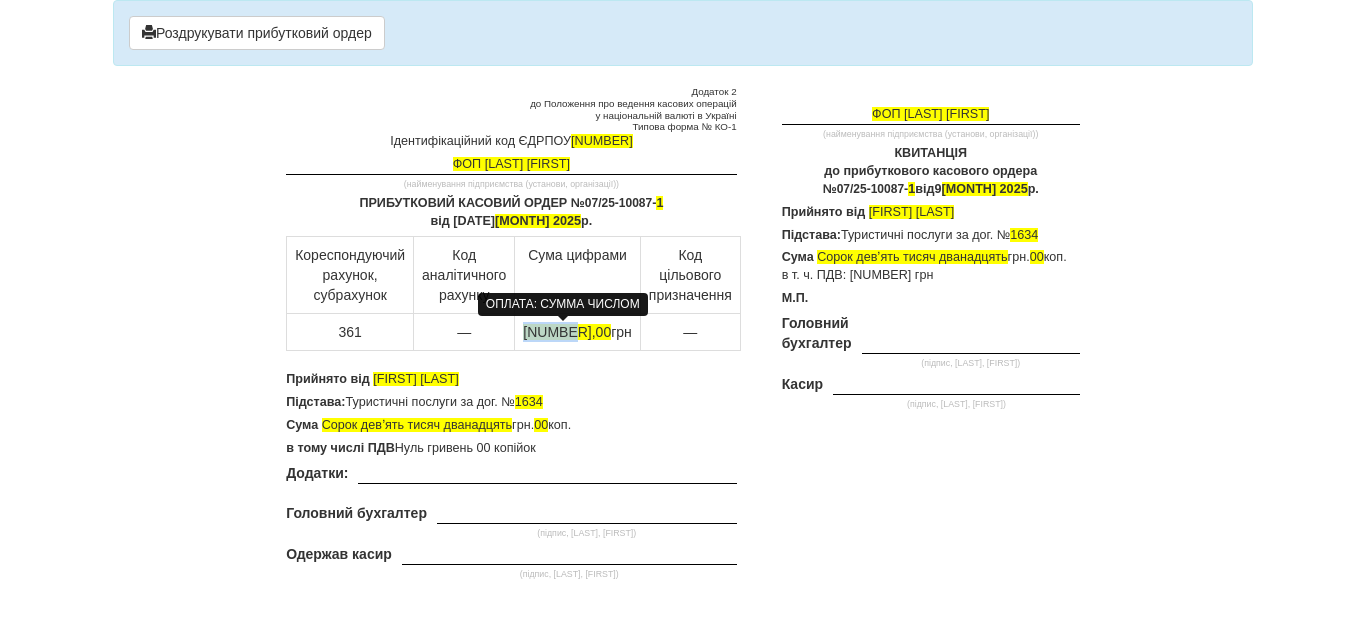 drag, startPoint x: 533, startPoint y: 331, endPoint x: 574, endPoint y: 331, distance: 41 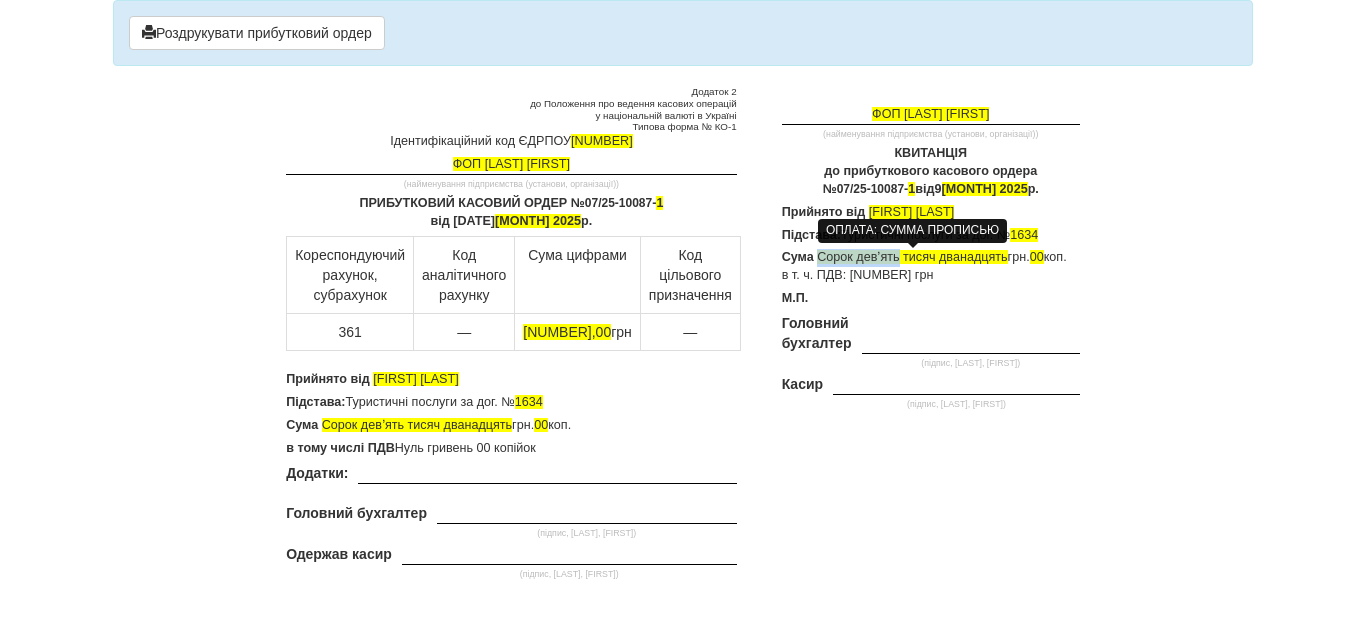 drag, startPoint x: 823, startPoint y: 257, endPoint x: 904, endPoint y: 266, distance: 81.49847 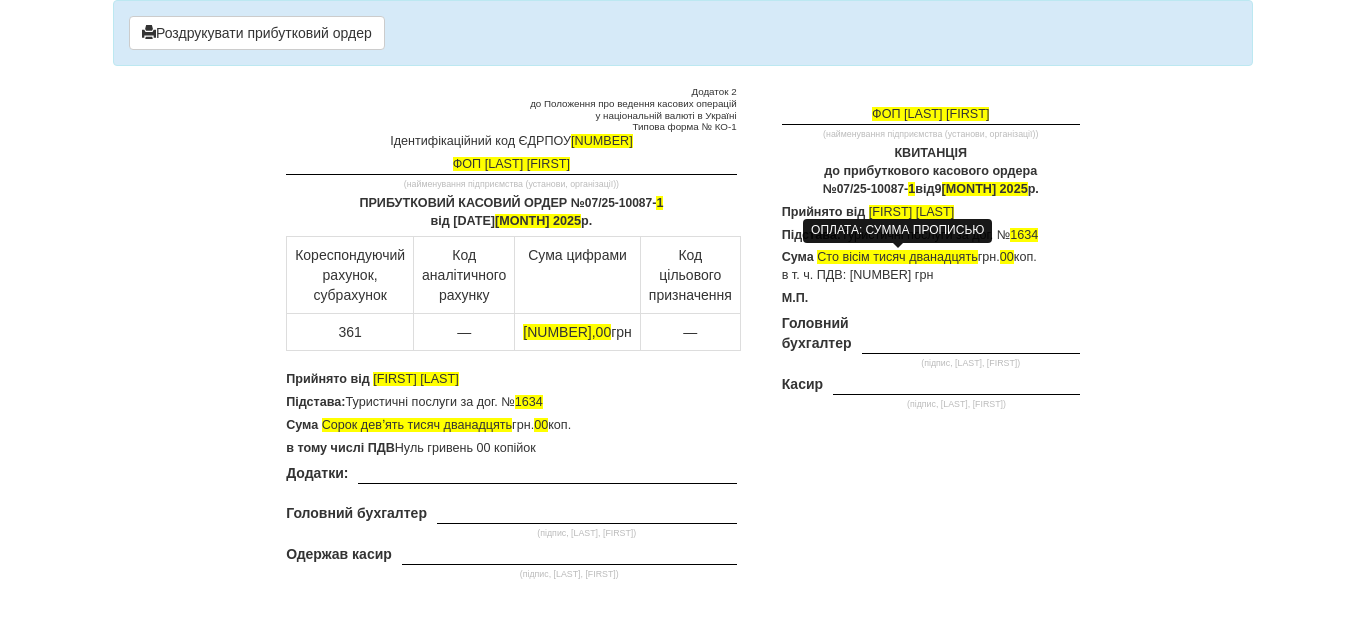 click on "Сто вісім тисяч дванадцять" at bounding box center (897, 257) 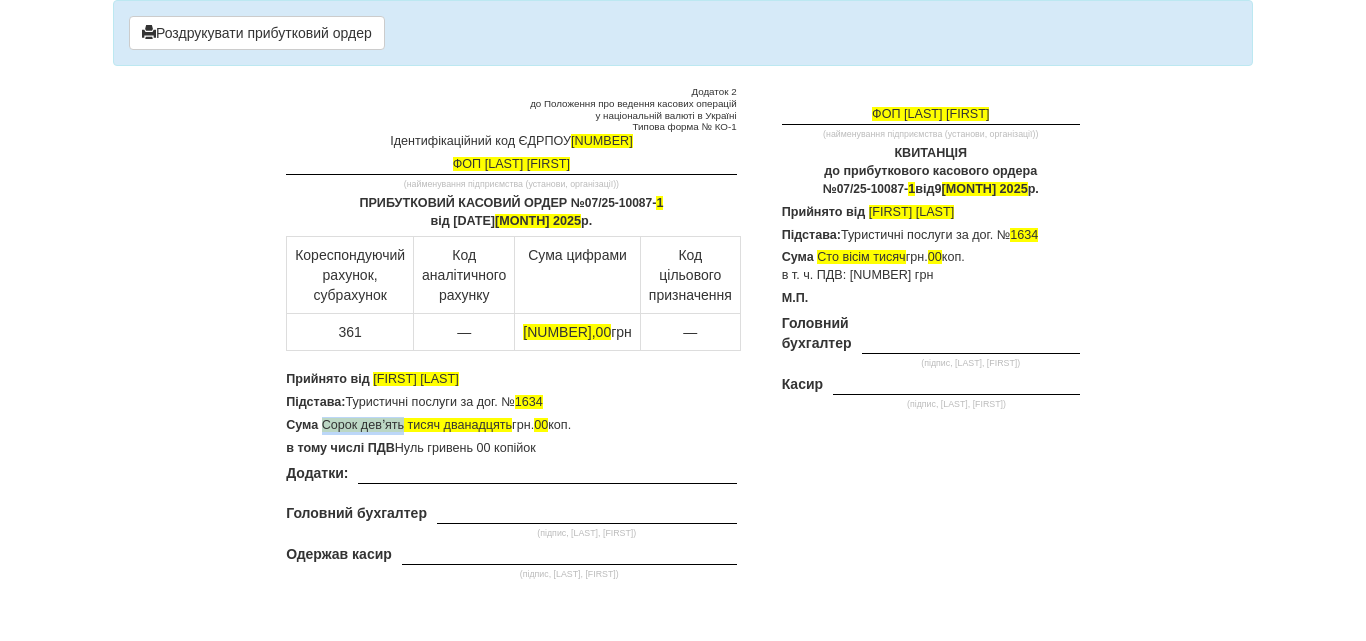 drag, startPoint x: 401, startPoint y: 425, endPoint x: 331, endPoint y: 421, distance: 70.11419 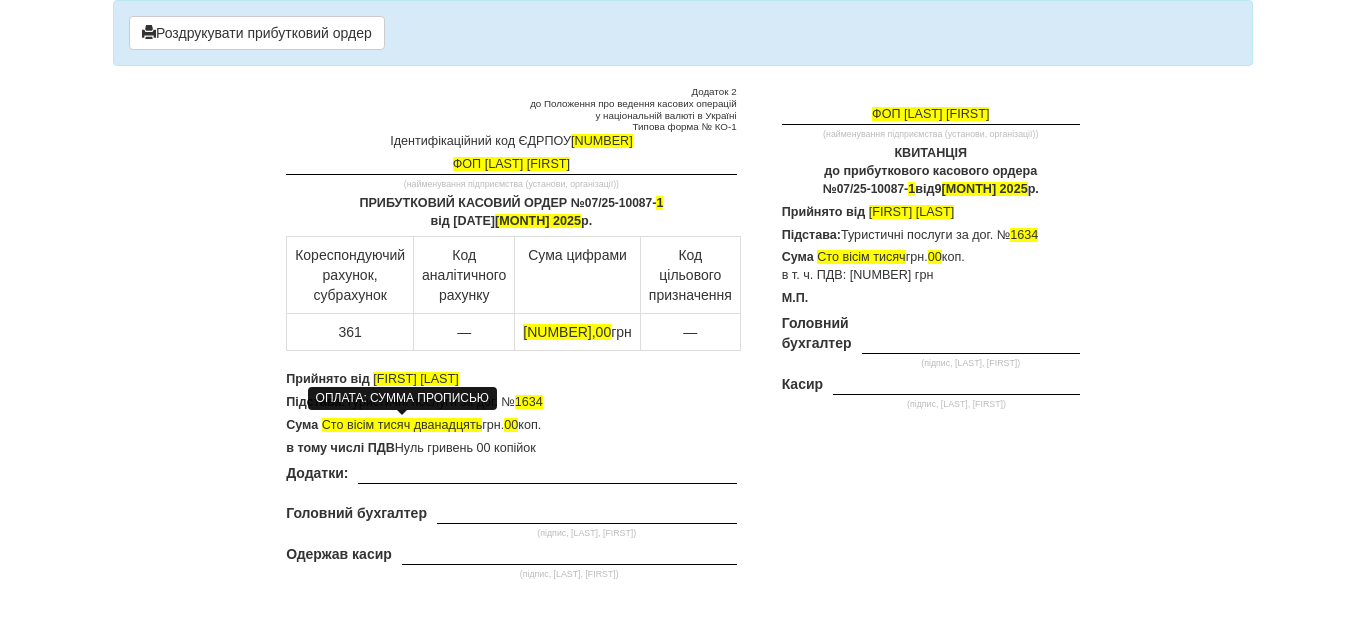 click on "Сто вісім тисяч дванадцять" at bounding box center [659, 203] 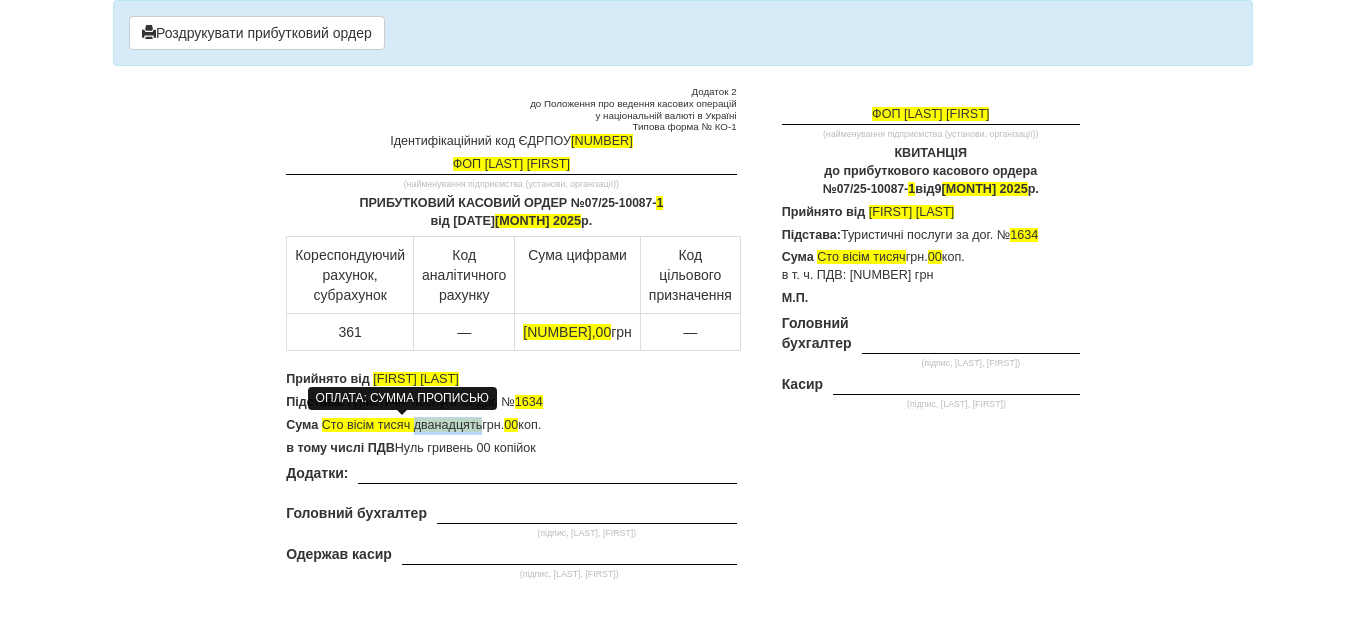click on "Сто вісім тисяч дванадцять" at bounding box center (659, 203) 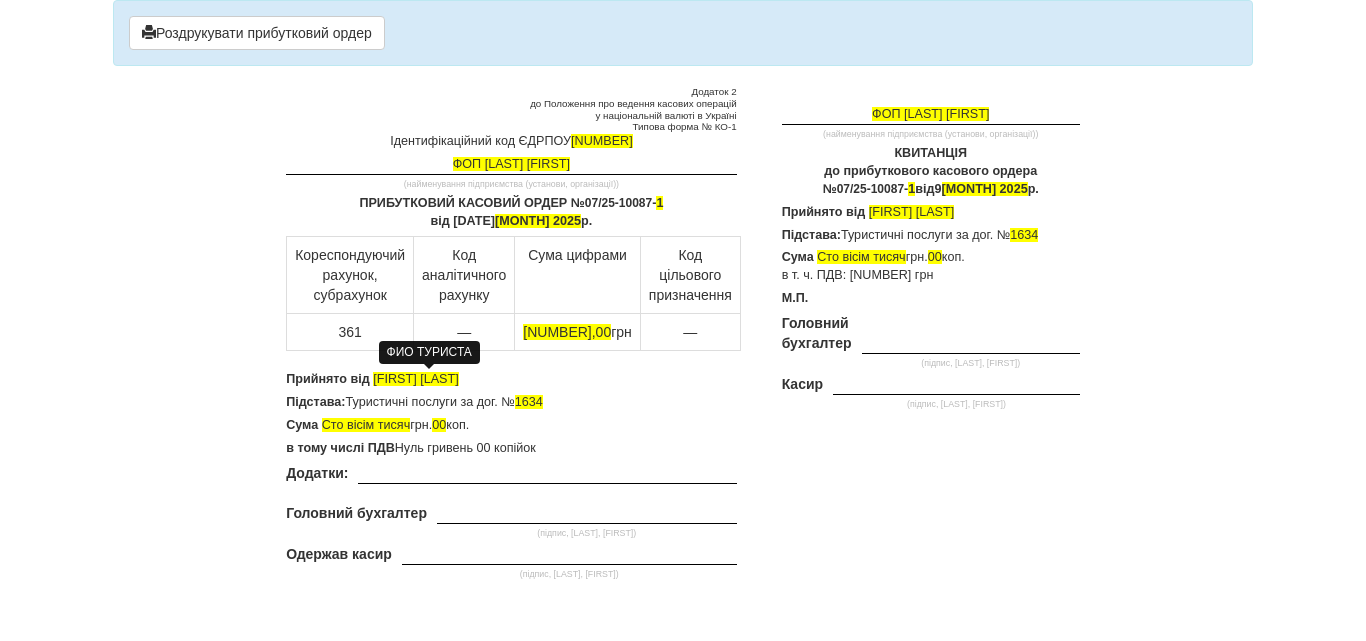 click on "[FIRST] [LAST]" at bounding box center [415, 379] 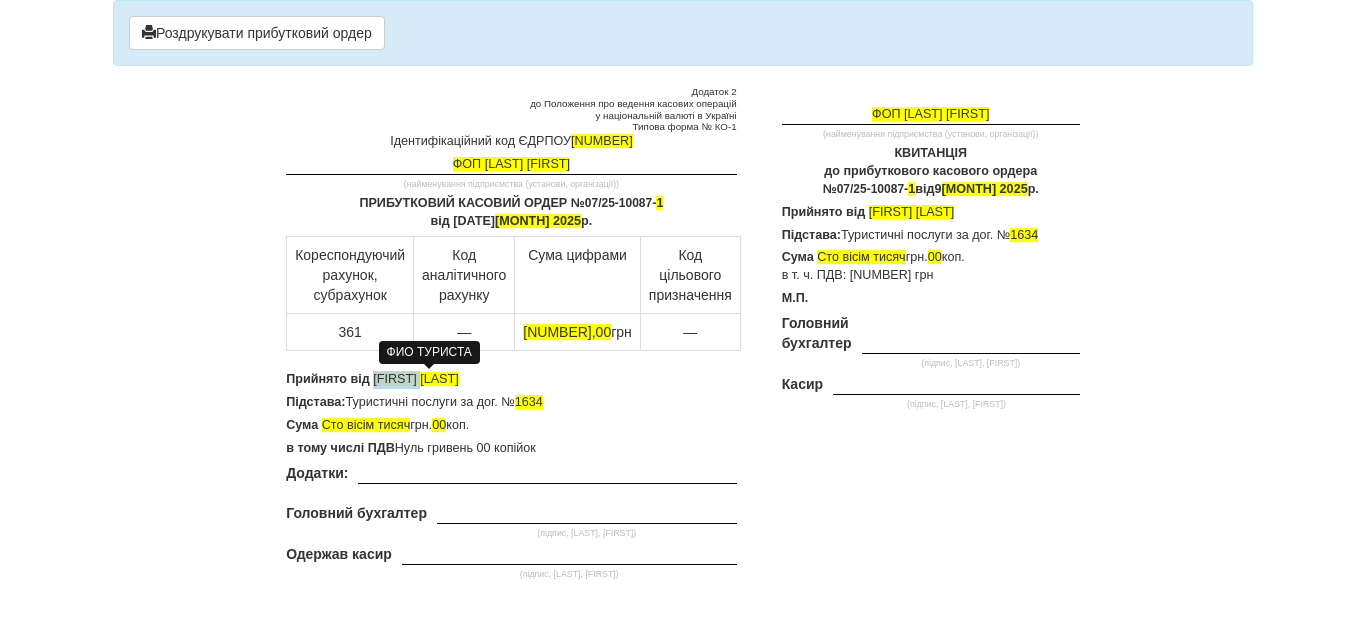 click on "[FIRST] [LAST]" at bounding box center [415, 379] 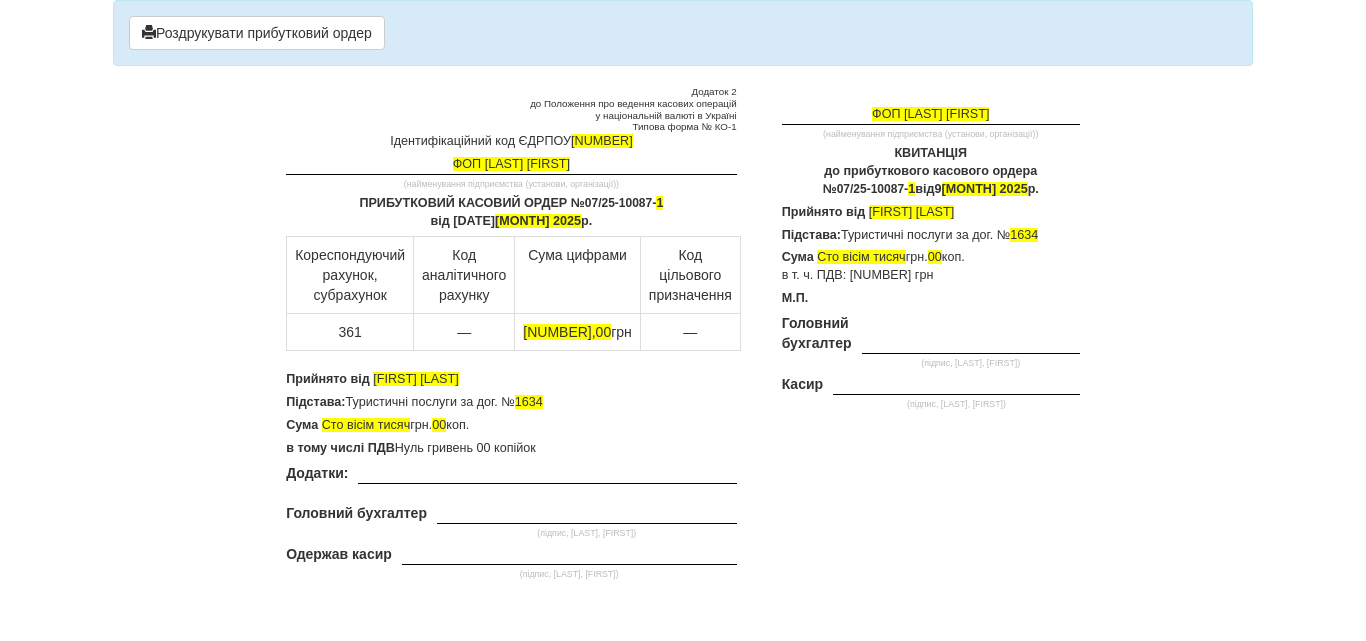drag, startPoint x: 494, startPoint y: 375, endPoint x: 374, endPoint y: 364, distance: 120.50311 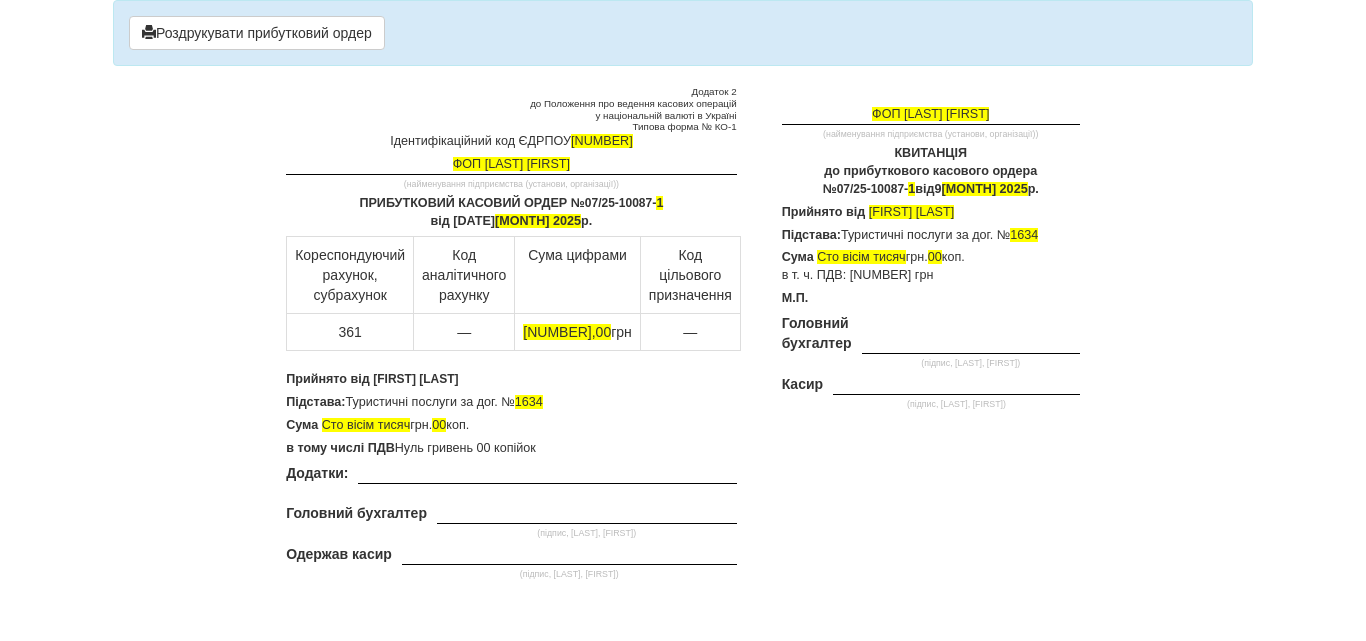 drag, startPoint x: 984, startPoint y: 213, endPoint x: 865, endPoint y: 208, distance: 119.104996 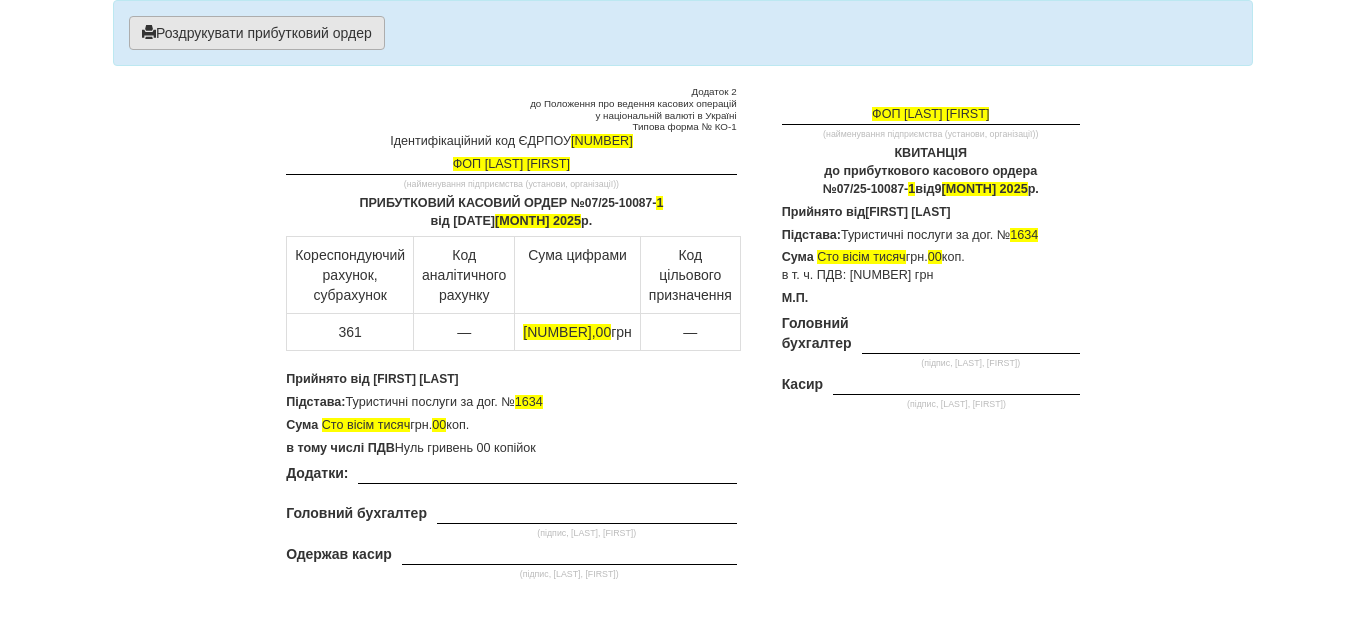 click on "Роздрукувати прибутковий ордер" at bounding box center (257, 33) 